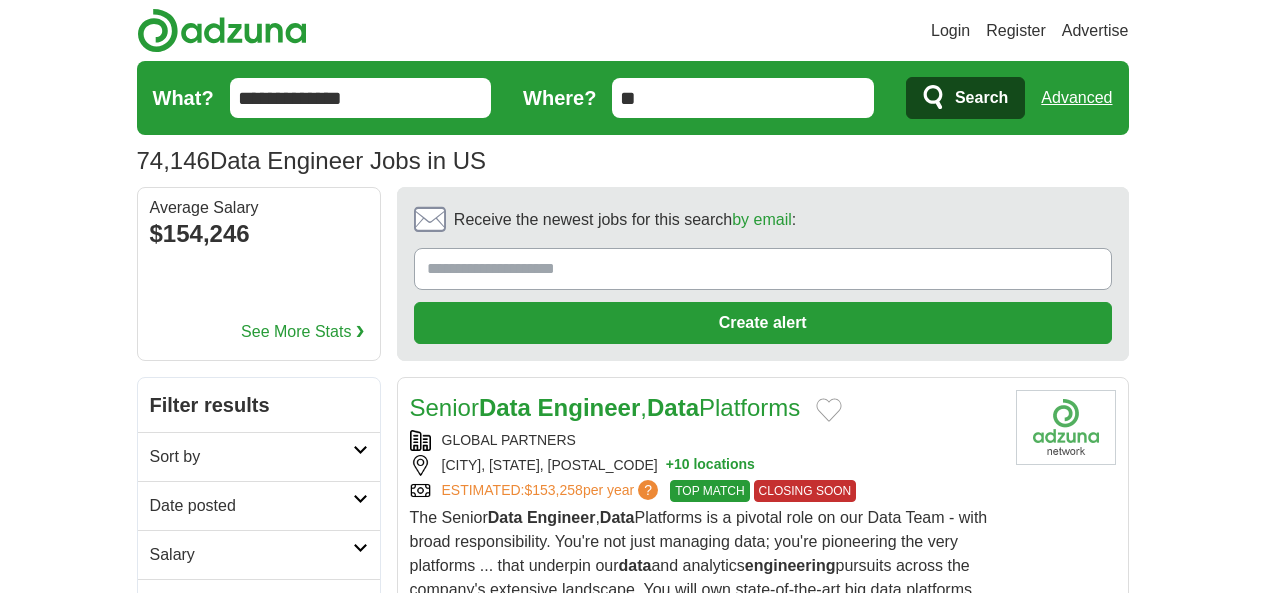 scroll, scrollTop: 0, scrollLeft: 0, axis: both 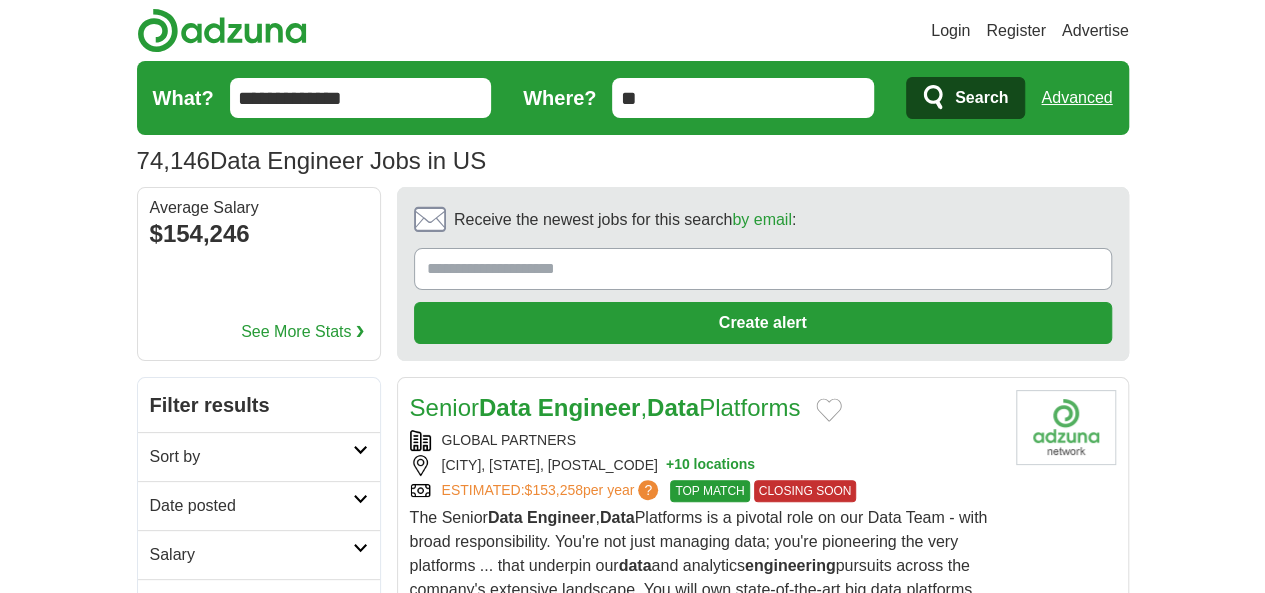 click on "Remote" at bounding box center [259, 603] 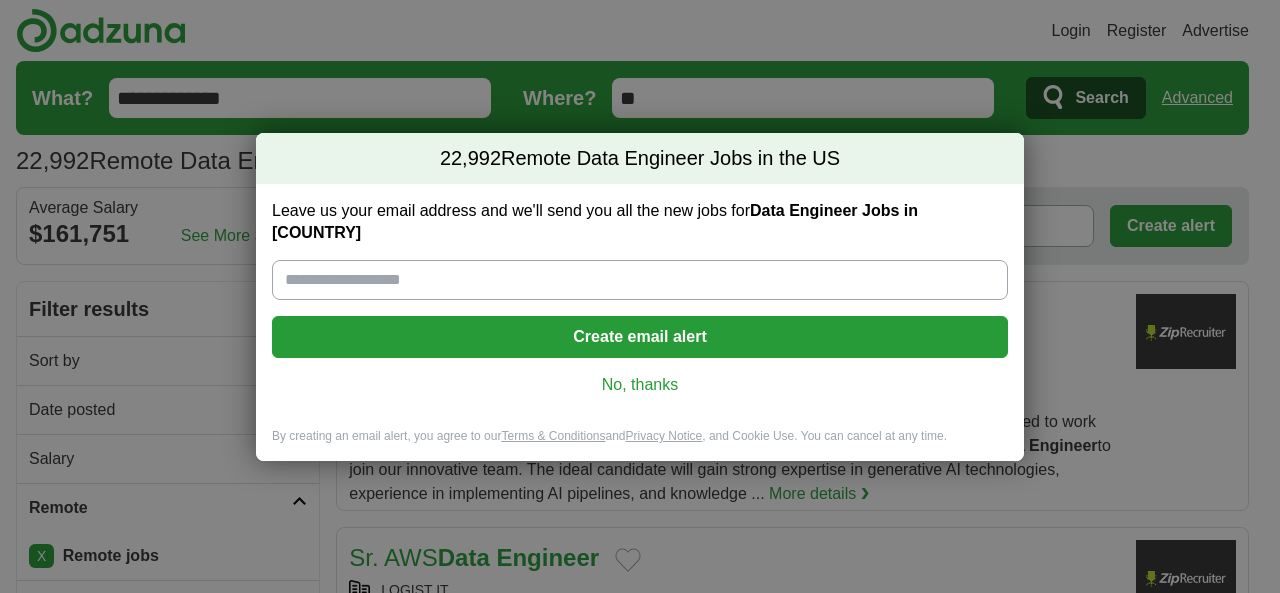 scroll, scrollTop: 0, scrollLeft: 0, axis: both 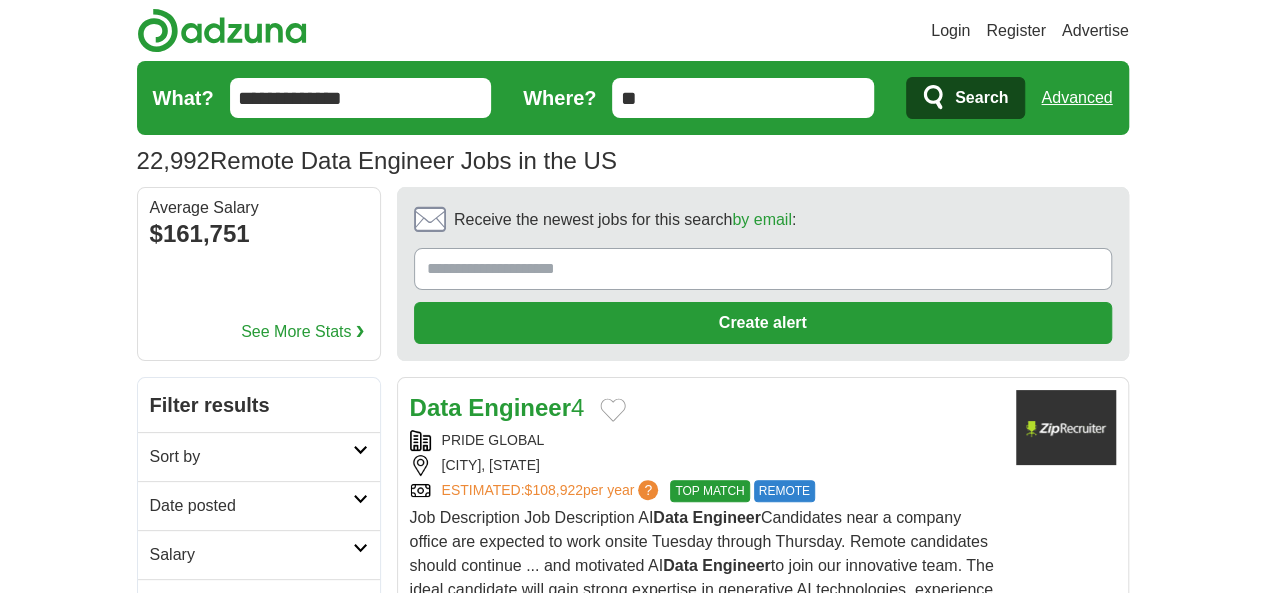 click on "Date posted" at bounding box center [251, 506] 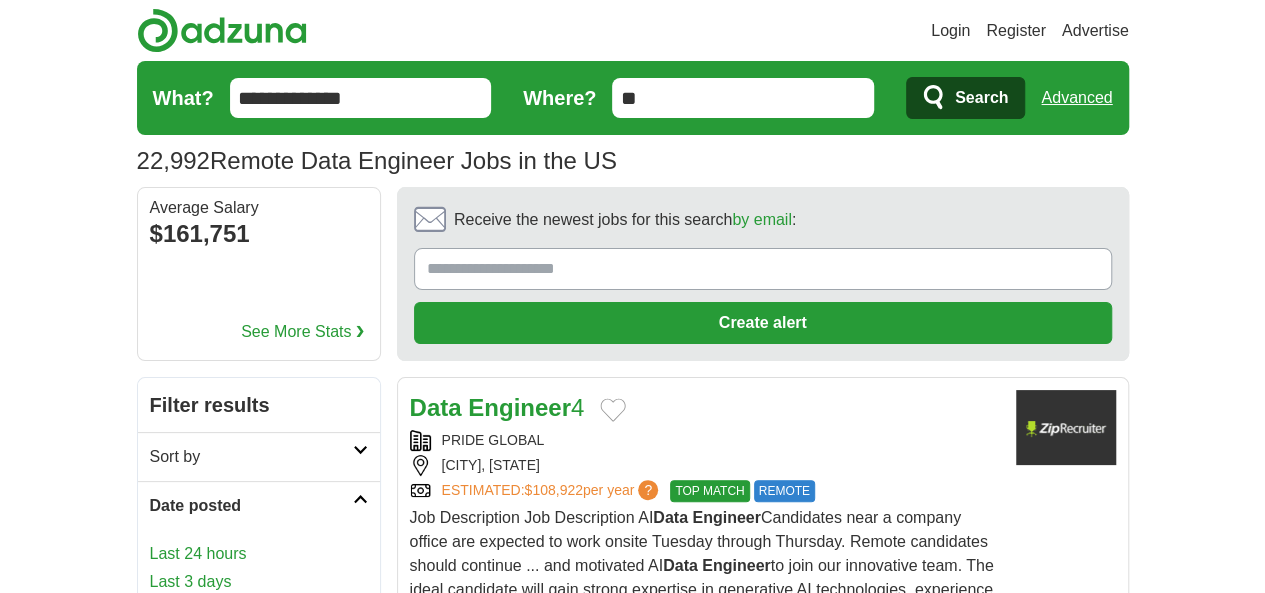 click on "Last 3 days" at bounding box center (259, 582) 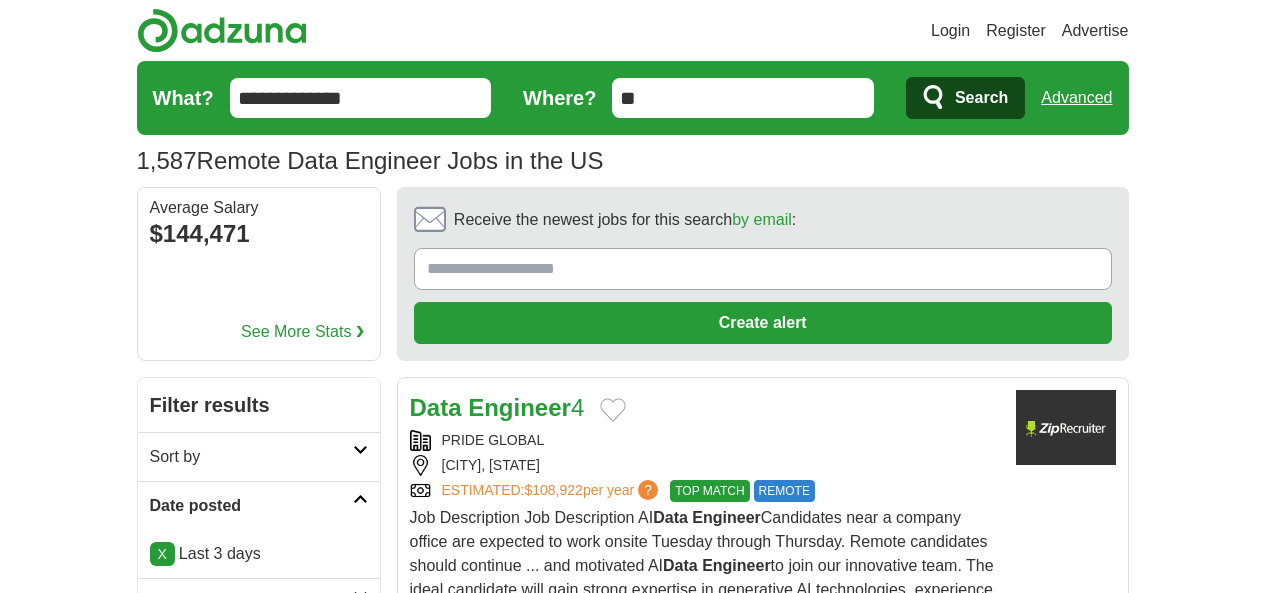 scroll, scrollTop: 0, scrollLeft: 0, axis: both 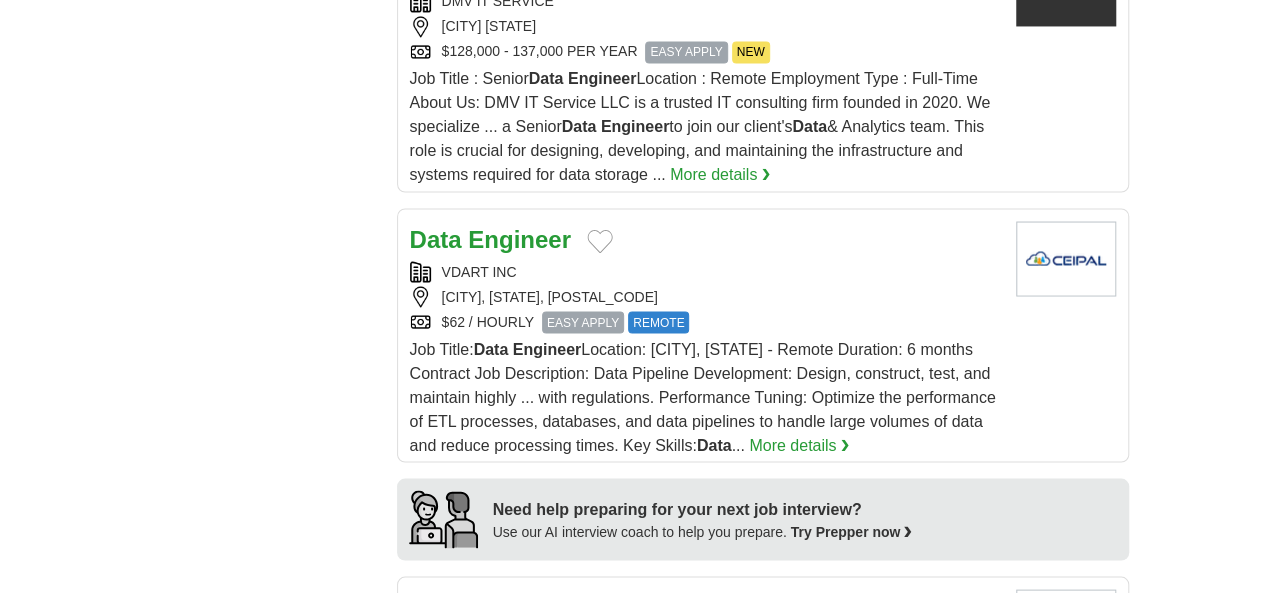 click on "Data   Engineer" at bounding box center (705, 607) 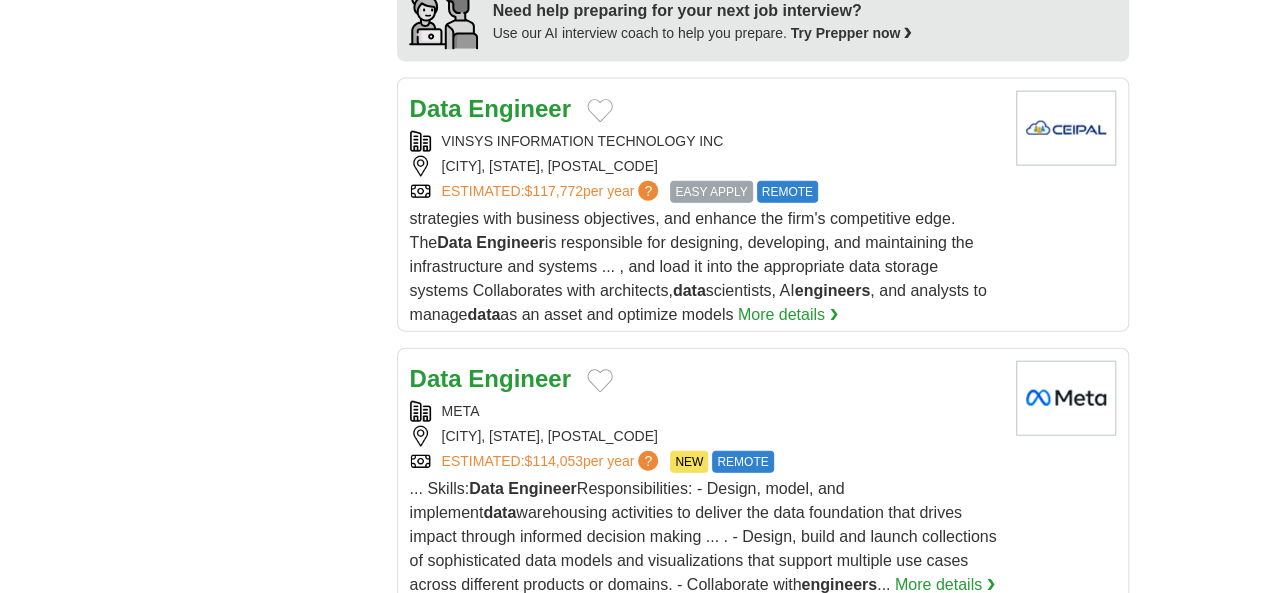 scroll, scrollTop: 2200, scrollLeft: 0, axis: vertical 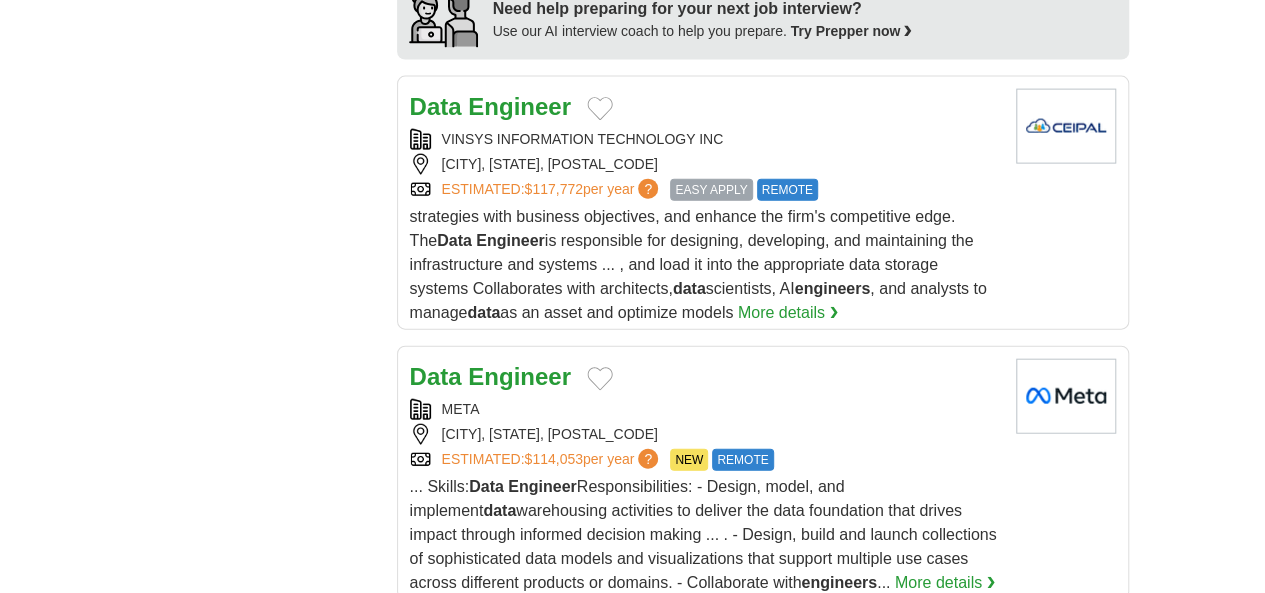 click on "Data   Engineer" at bounding box center (705, 647) 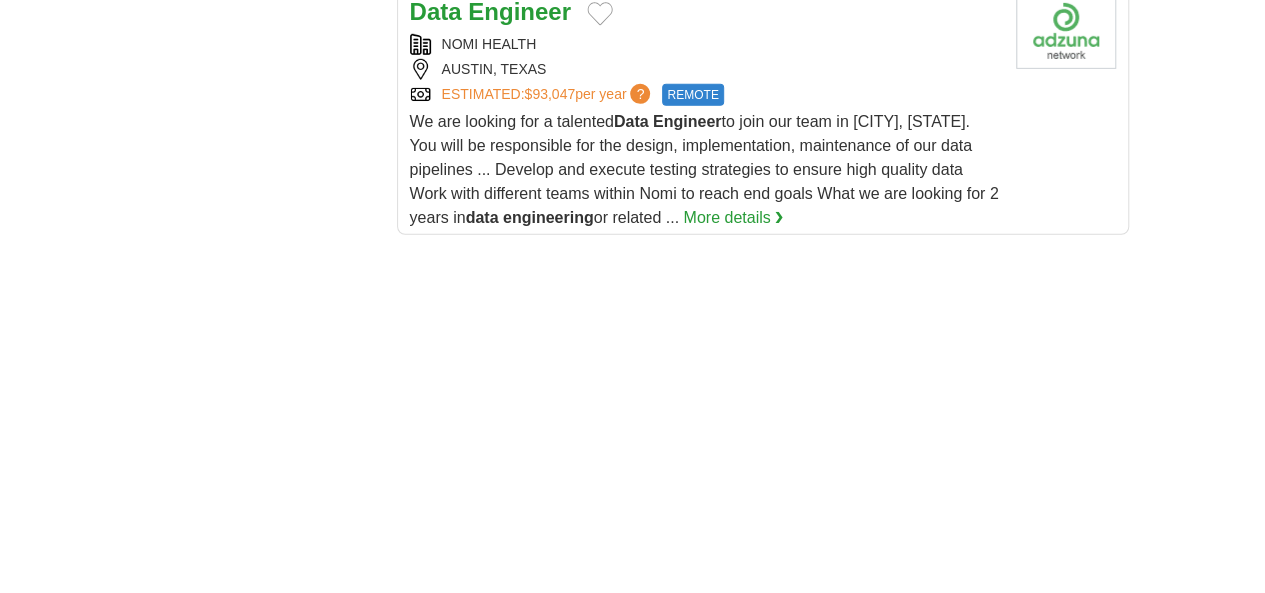 scroll, scrollTop: 3100, scrollLeft: 0, axis: vertical 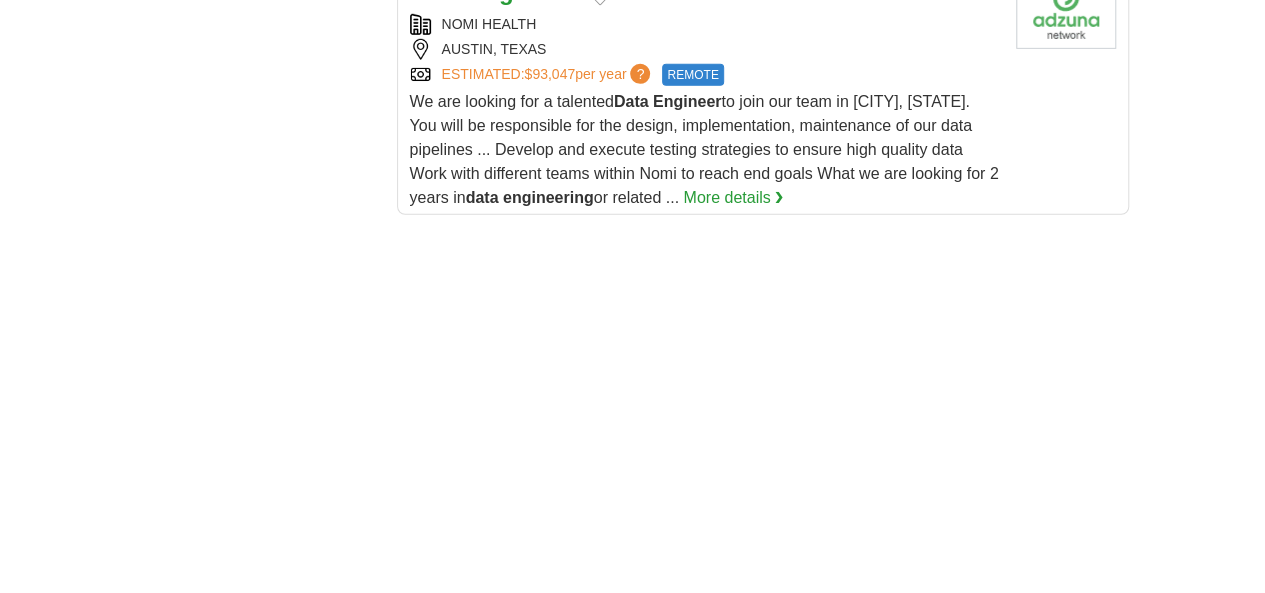 click on "1
2
3
4
5
6
7
...                     next ❯" at bounding box center (763, 897) 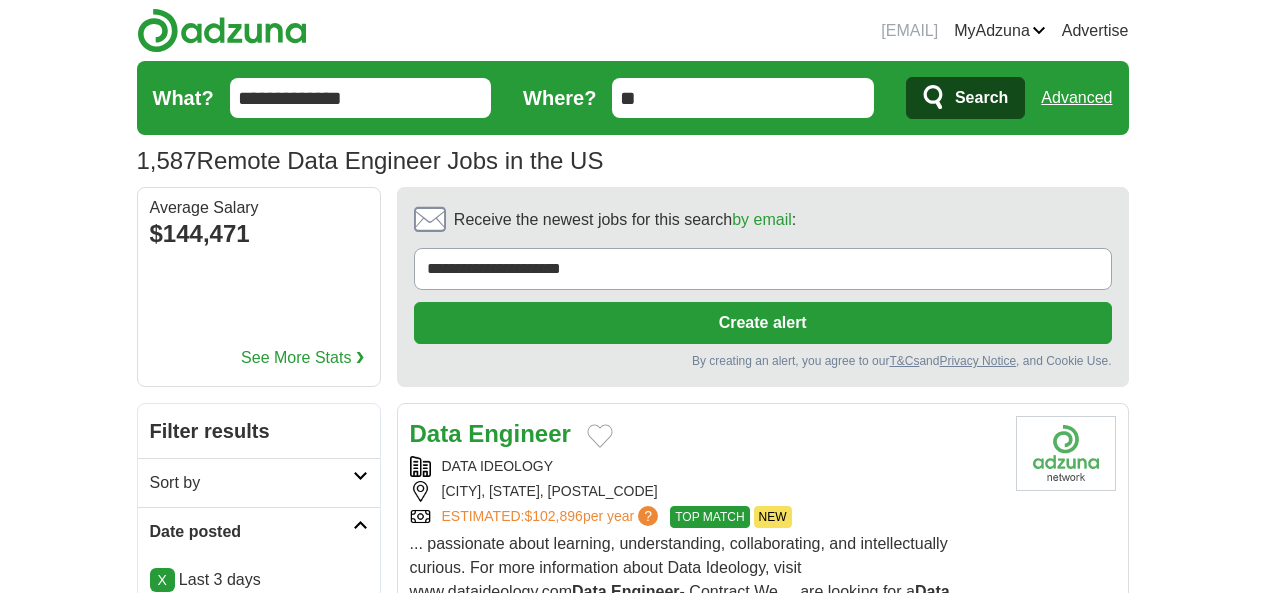 scroll, scrollTop: 900, scrollLeft: 0, axis: vertical 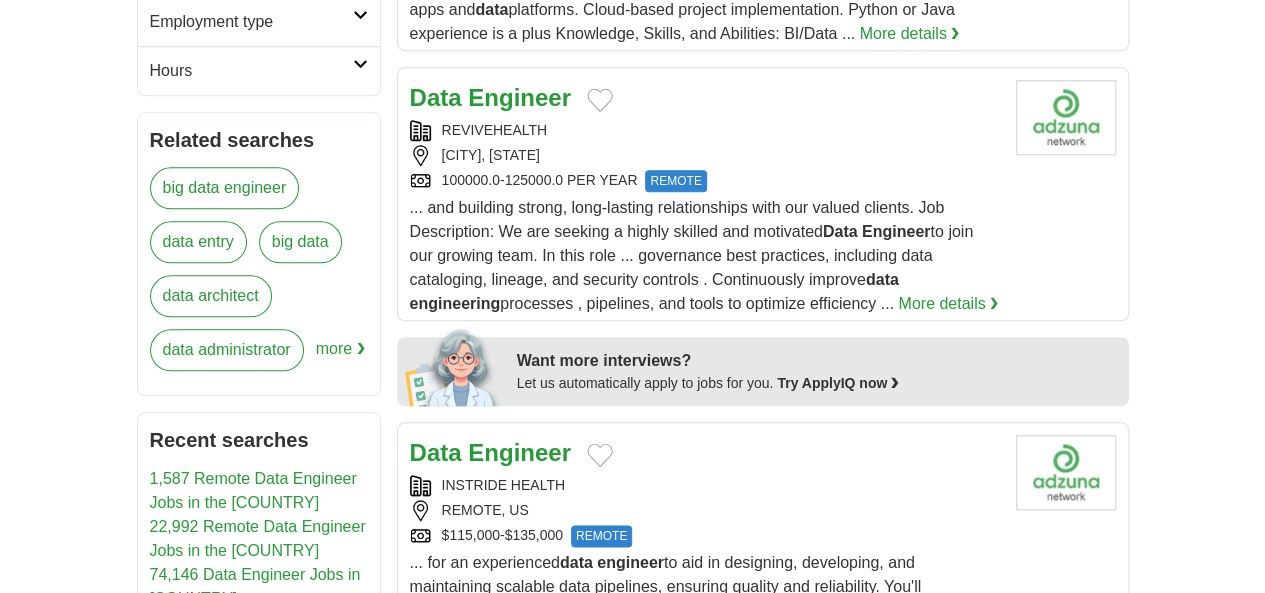 click on "INSTRIDE HEALTH" at bounding box center [705, 485] 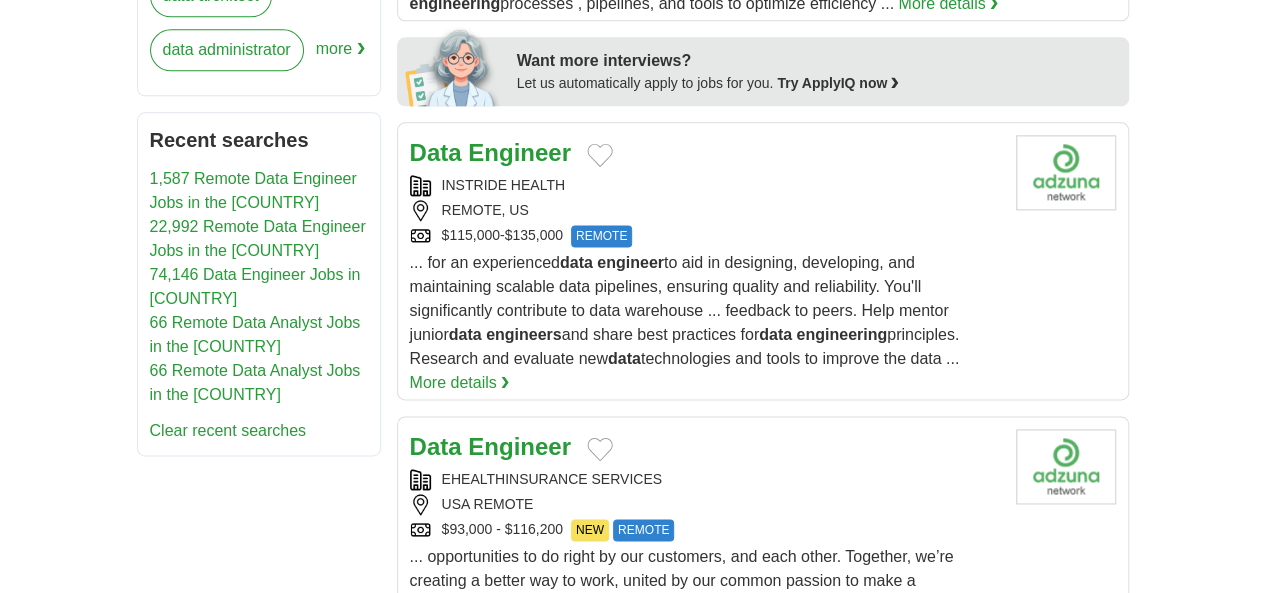 click on "USA REMOTE" at bounding box center [705, 504] 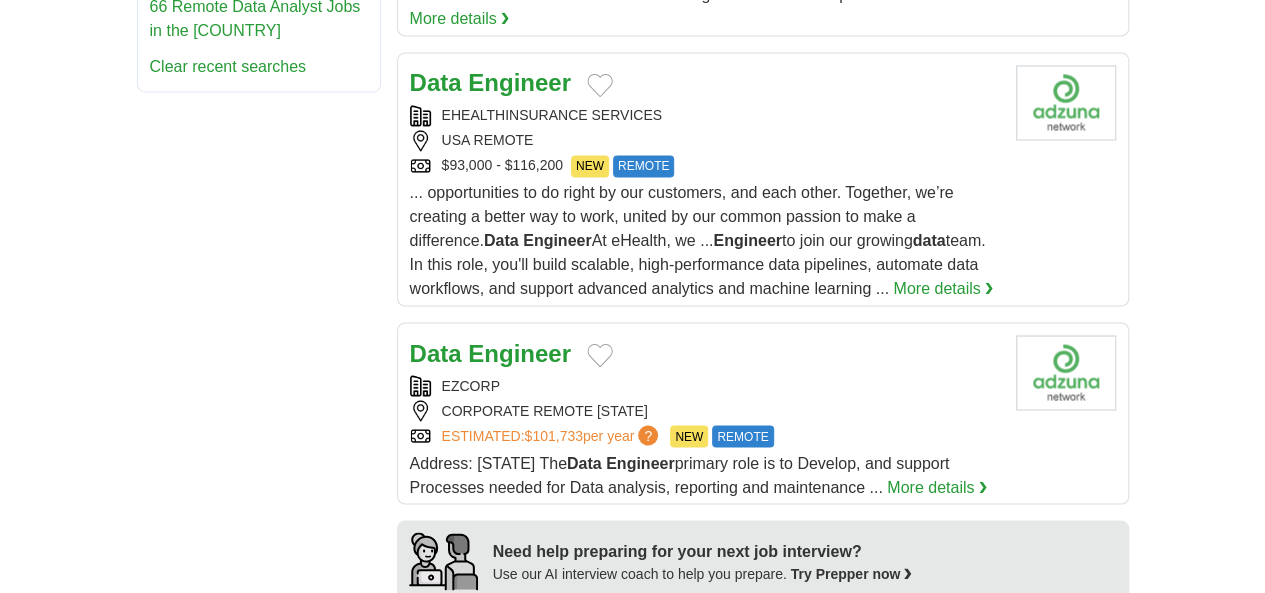 scroll, scrollTop: 1800, scrollLeft: 0, axis: vertical 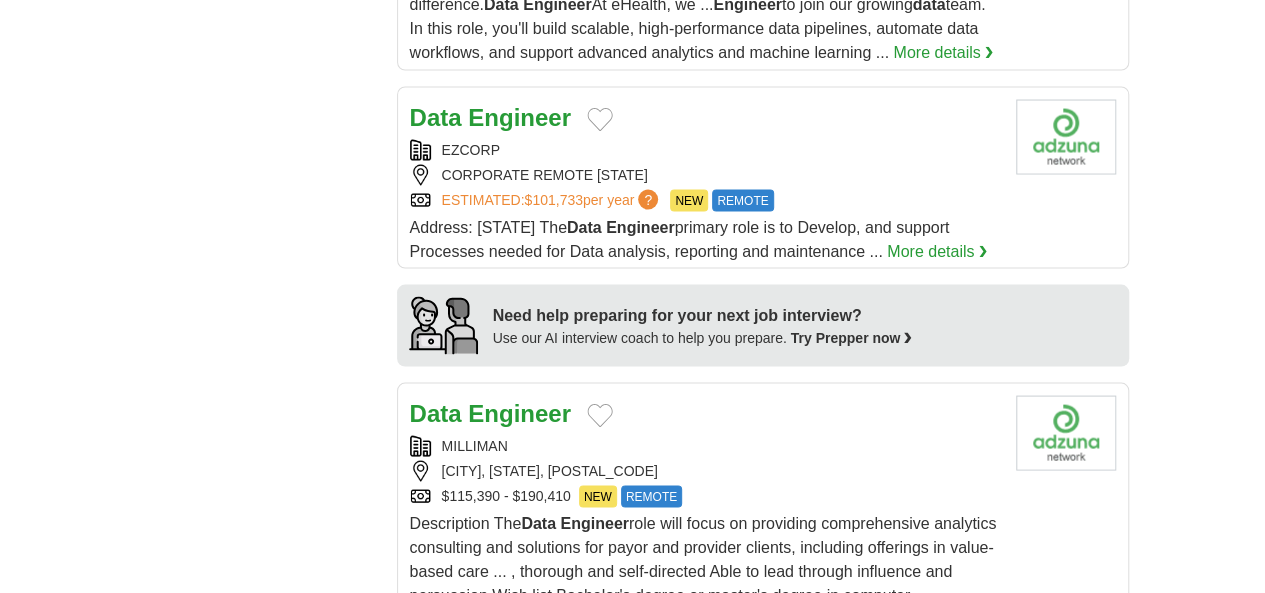 click on "MILLIMAN" at bounding box center [705, 445] 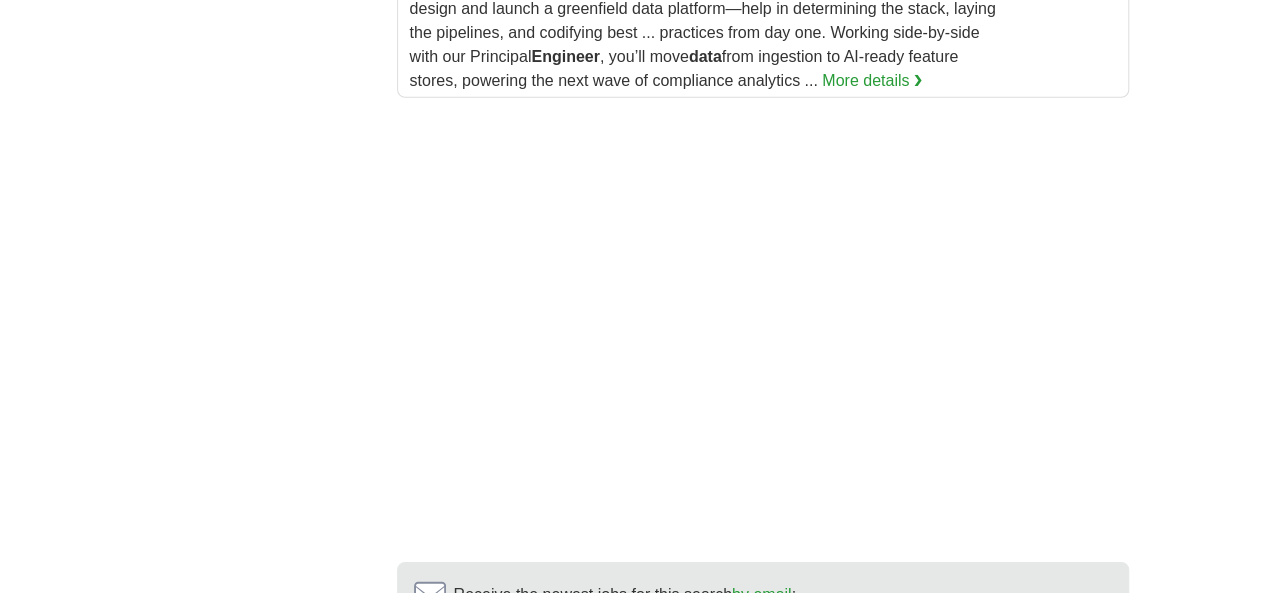 scroll, scrollTop: 3200, scrollLeft: 0, axis: vertical 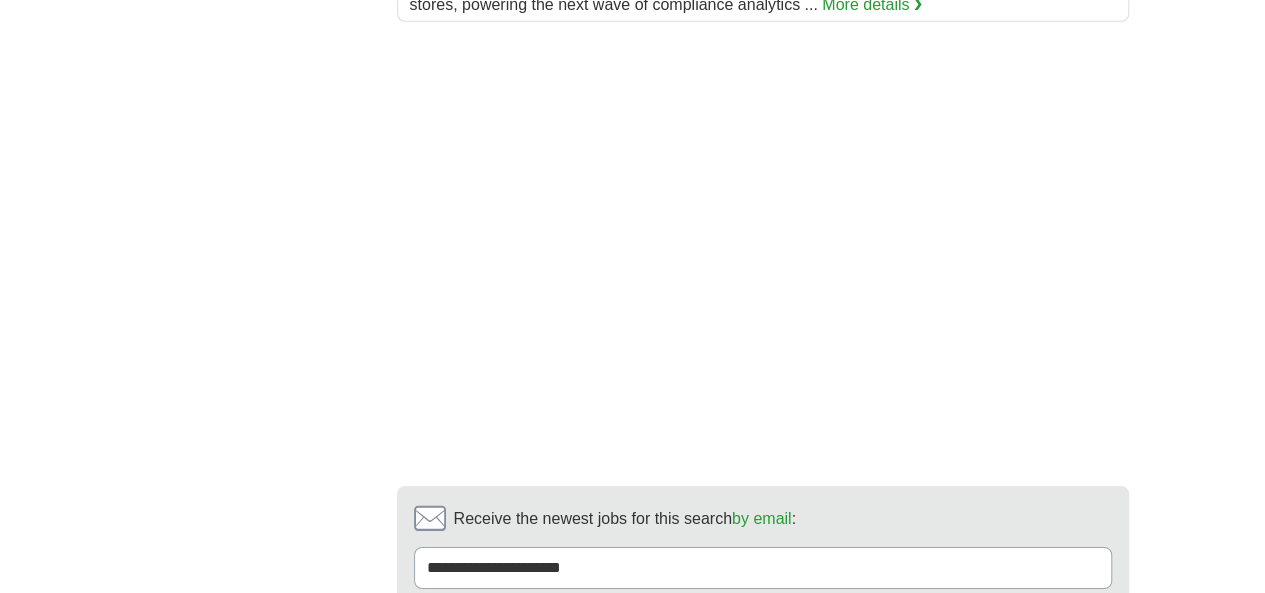 click on "3" at bounding box center (708, 752) 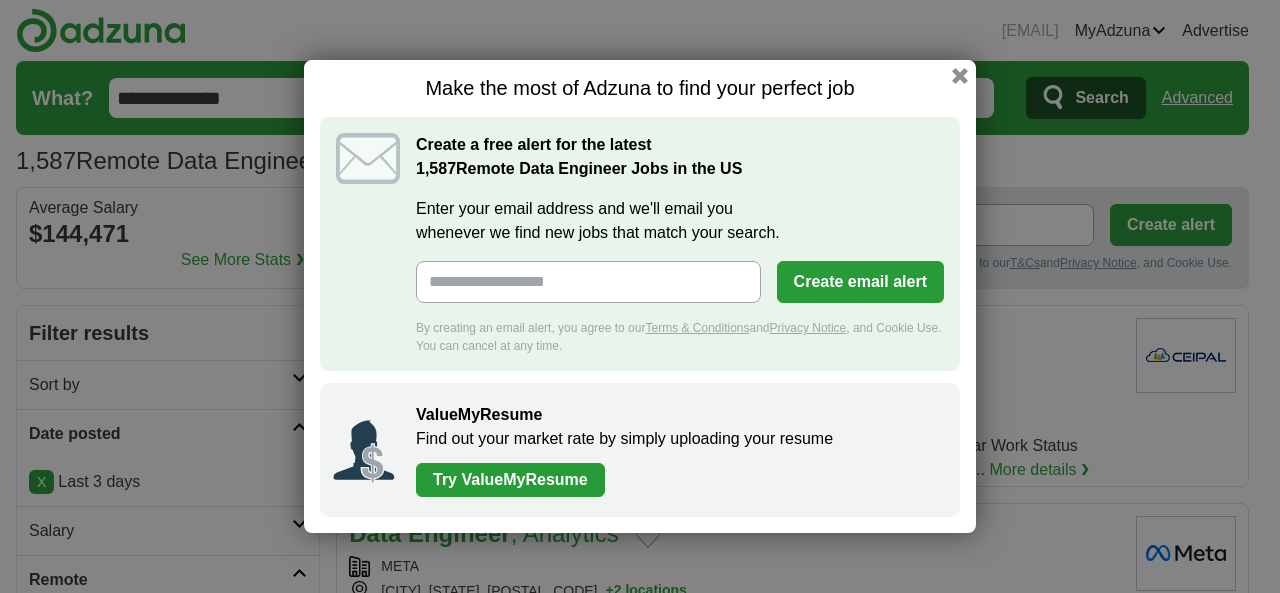 scroll, scrollTop: 0, scrollLeft: 0, axis: both 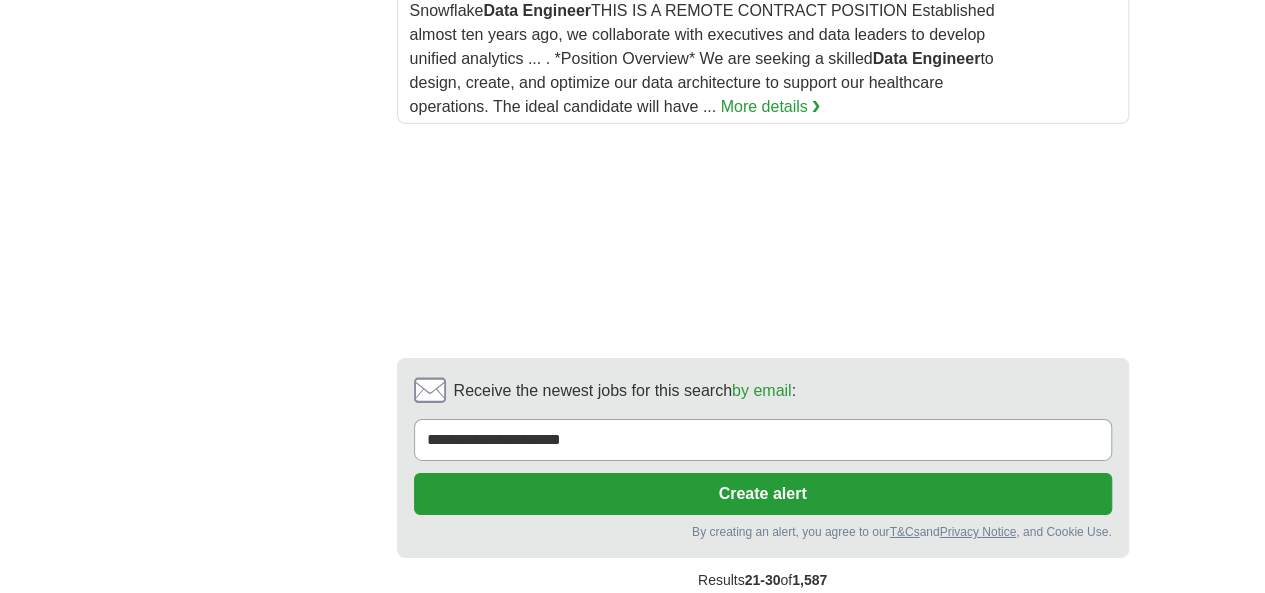click on "4" at bounding box center (755, 624) 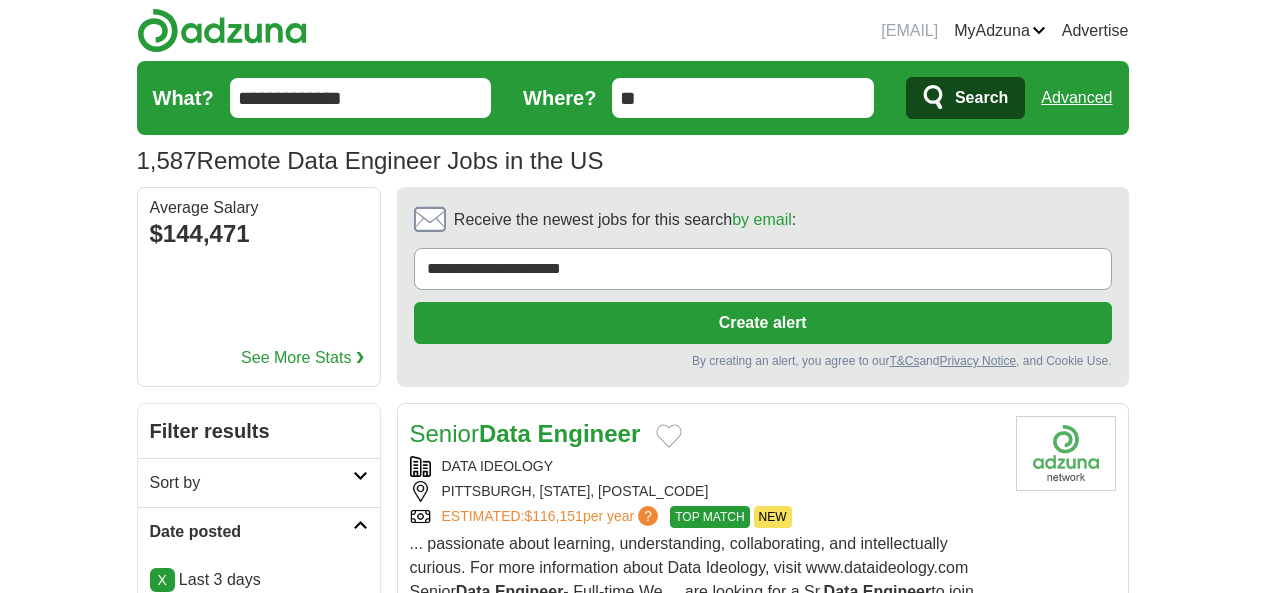 scroll, scrollTop: 0, scrollLeft: 0, axis: both 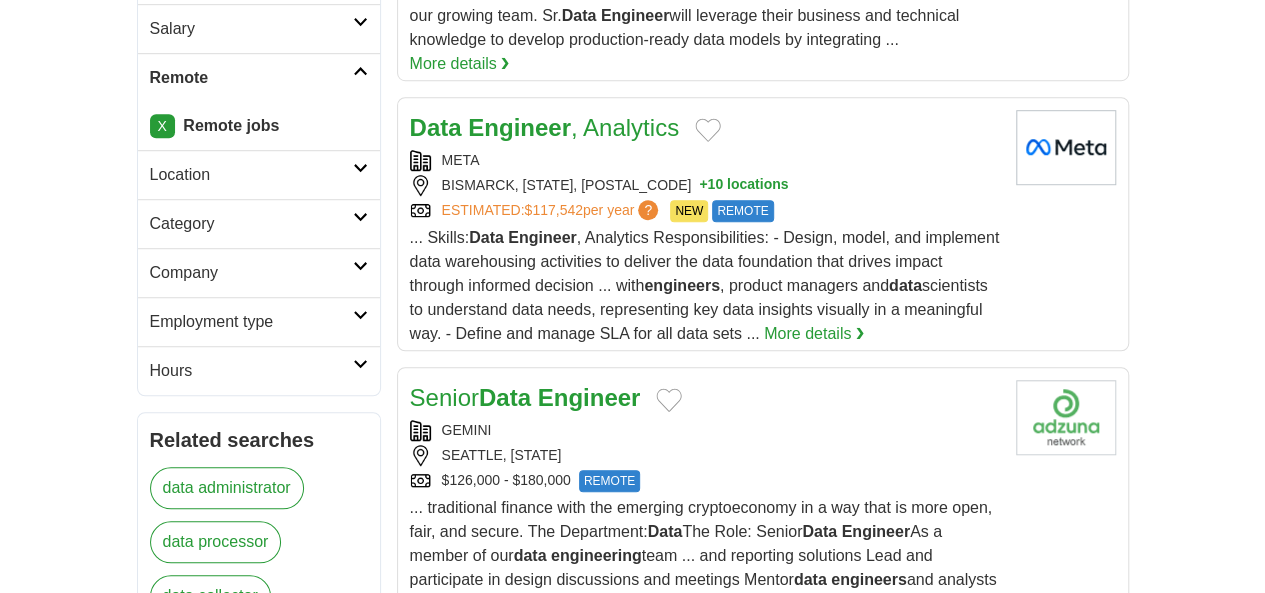 click on "GEMINI" at bounding box center (705, 430) 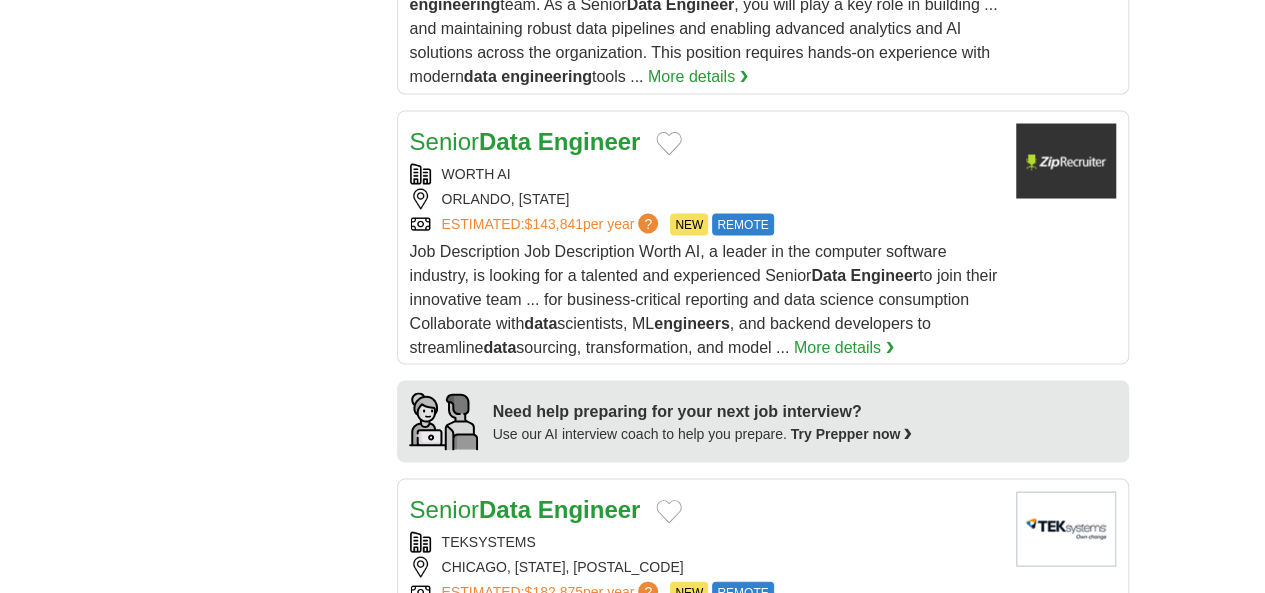scroll, scrollTop: 2200, scrollLeft: 0, axis: vertical 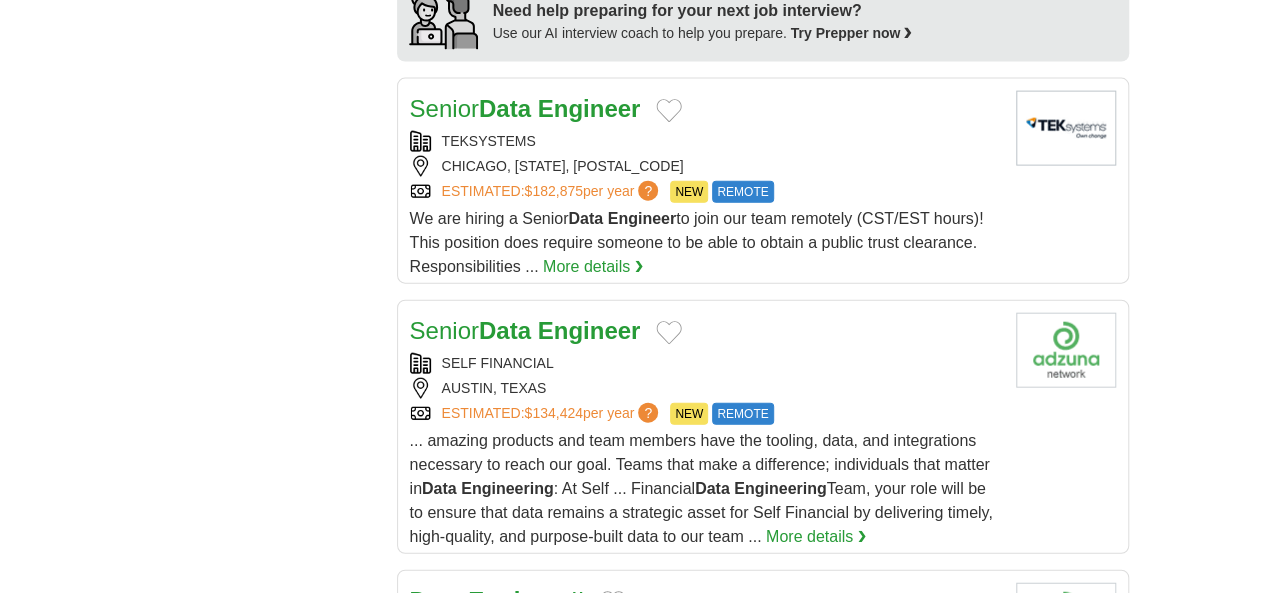 click on "Data   Engineer  II" at bounding box center [705, 601] 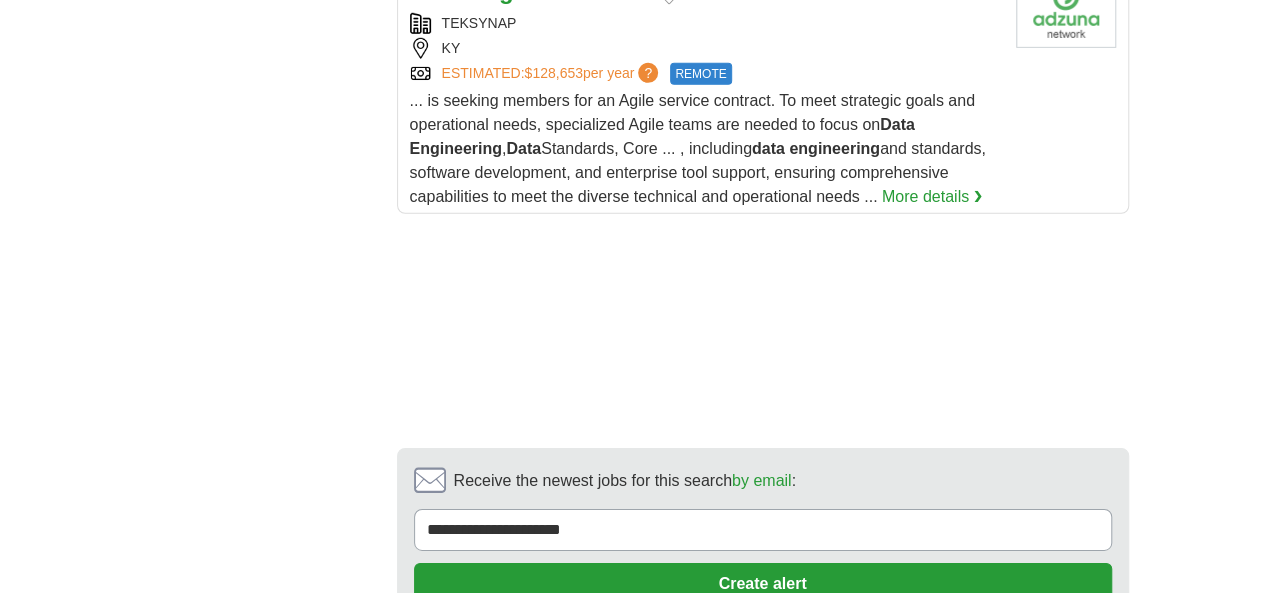 scroll, scrollTop: 3098, scrollLeft: 0, axis: vertical 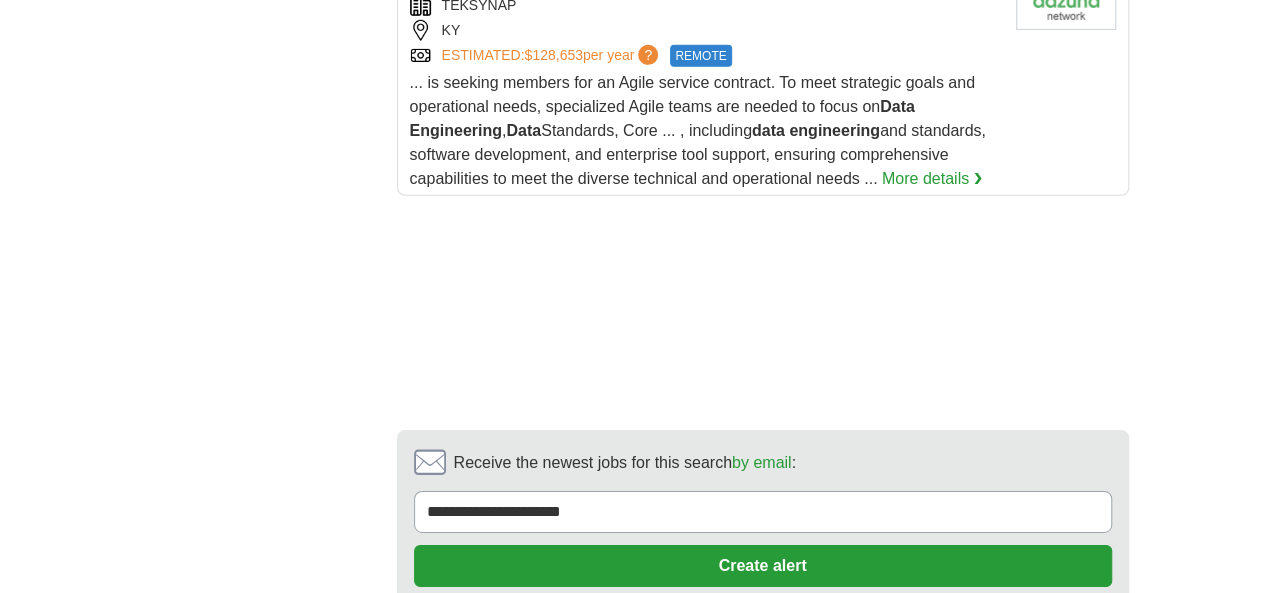click on "5" at bounding box center [802, 696] 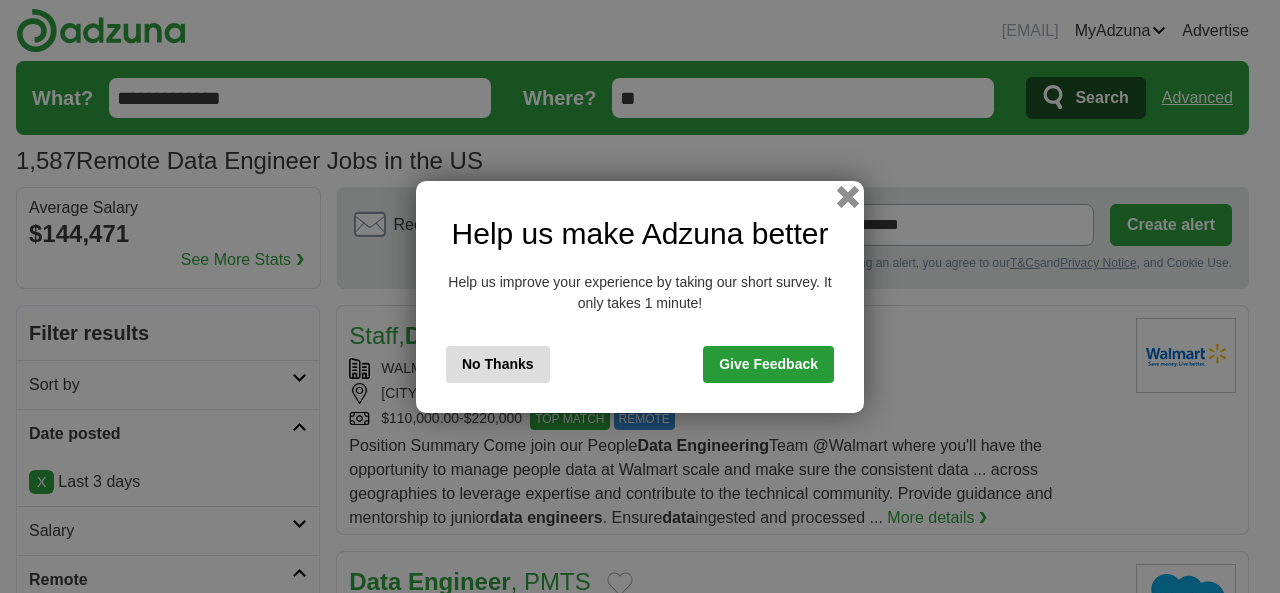 scroll, scrollTop: 0, scrollLeft: 0, axis: both 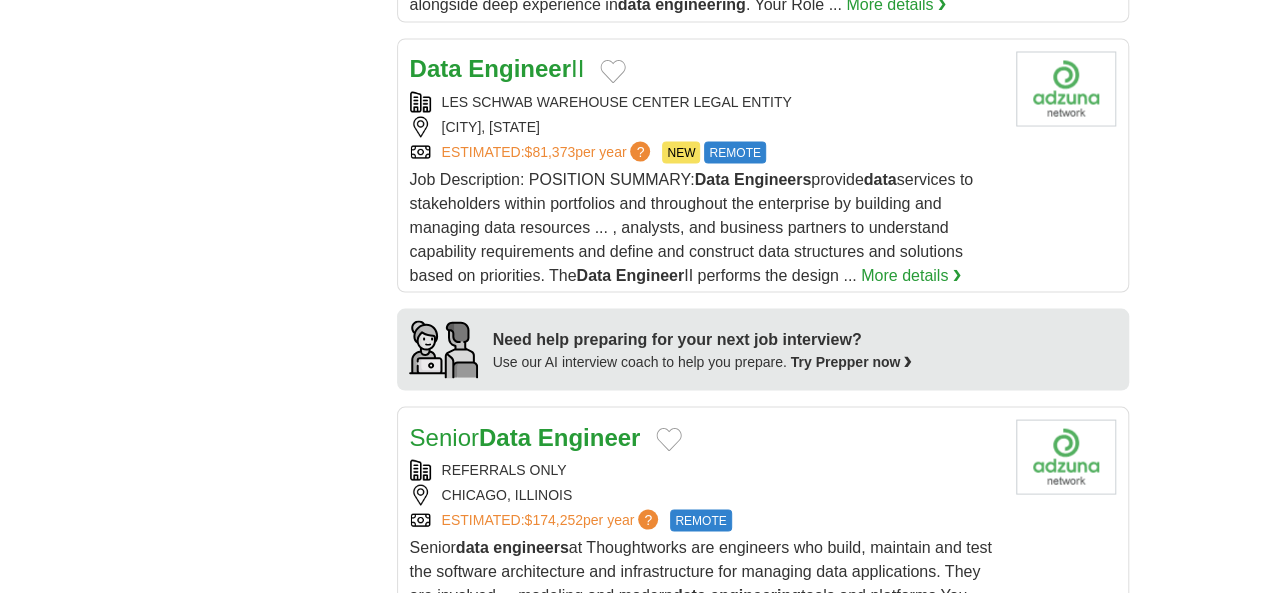 click on "Senior  Data   Engineer" at bounding box center (705, 437) 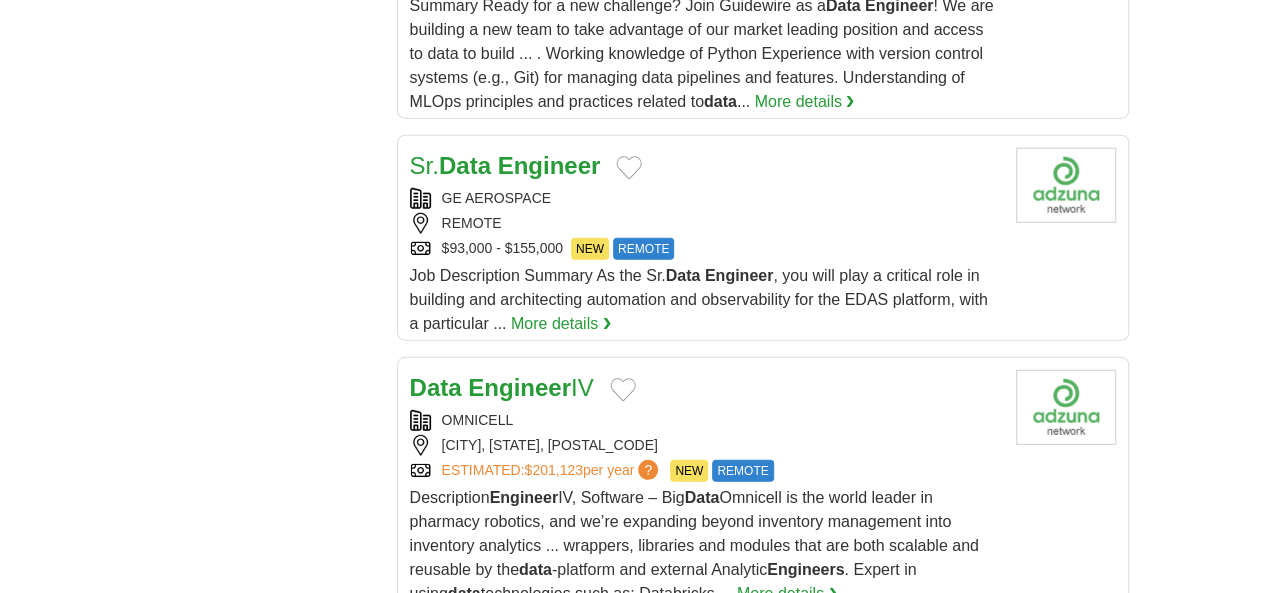 scroll, scrollTop: 2700, scrollLeft: 0, axis: vertical 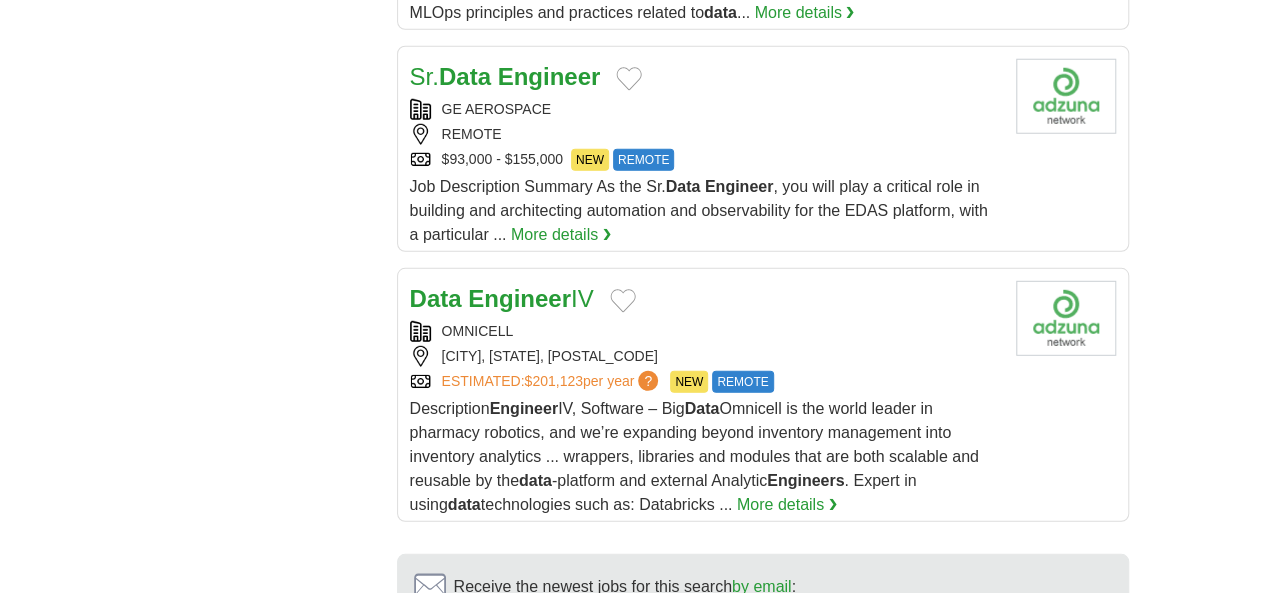click on "6" at bounding box center [826, 820] 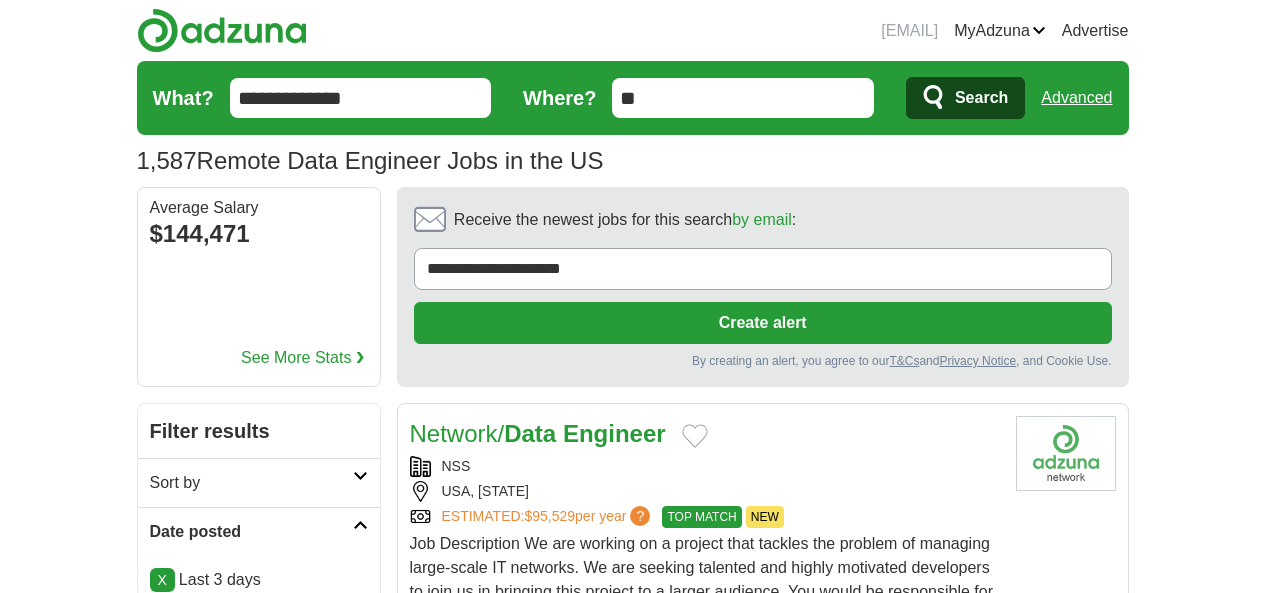 scroll, scrollTop: 0, scrollLeft: 0, axis: both 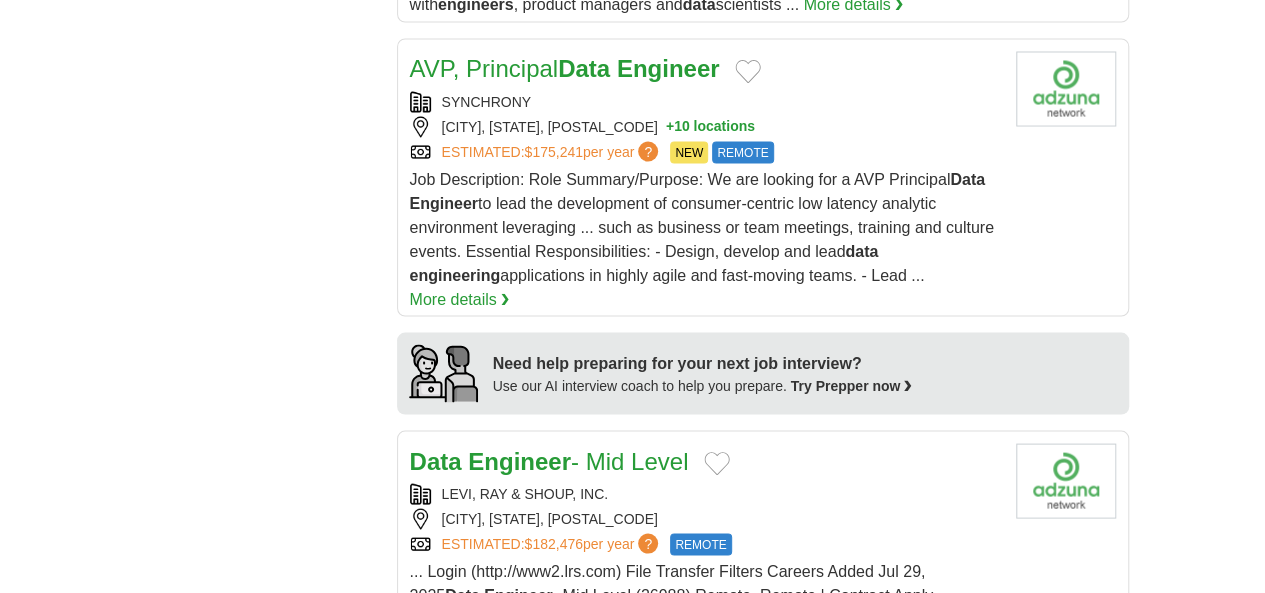 click on "...  Login (http://www2.lrs.com) File Transfer Filters Careers Added Jul 29, 2025  Data   Engineer  - Mid Level (26988) Remote, Remote | Contract Apply (https://evoportalus.tracker-rms.com/LRS ...  is seeking a Sr. DBT Labs  Data   Engineer  for a 6-month contract to hire opportunity with our client in Central Illinois! As a  Data   Engineer , you will be responsible for designing, building ..." at bounding box center (703, 618) 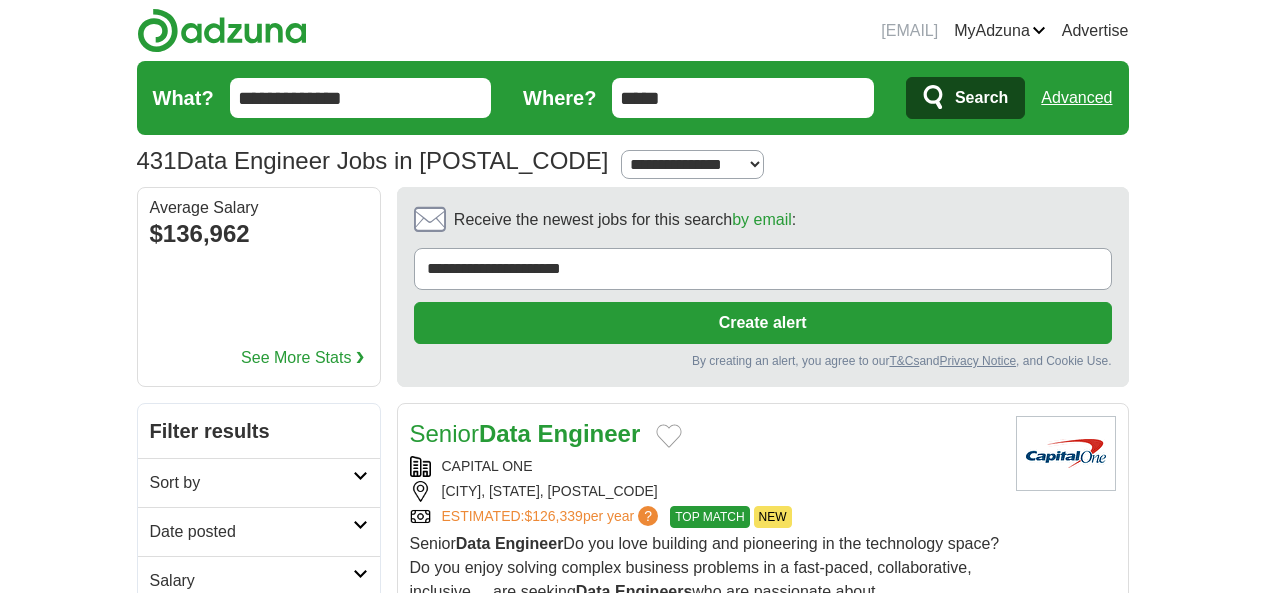 scroll, scrollTop: 0, scrollLeft: 0, axis: both 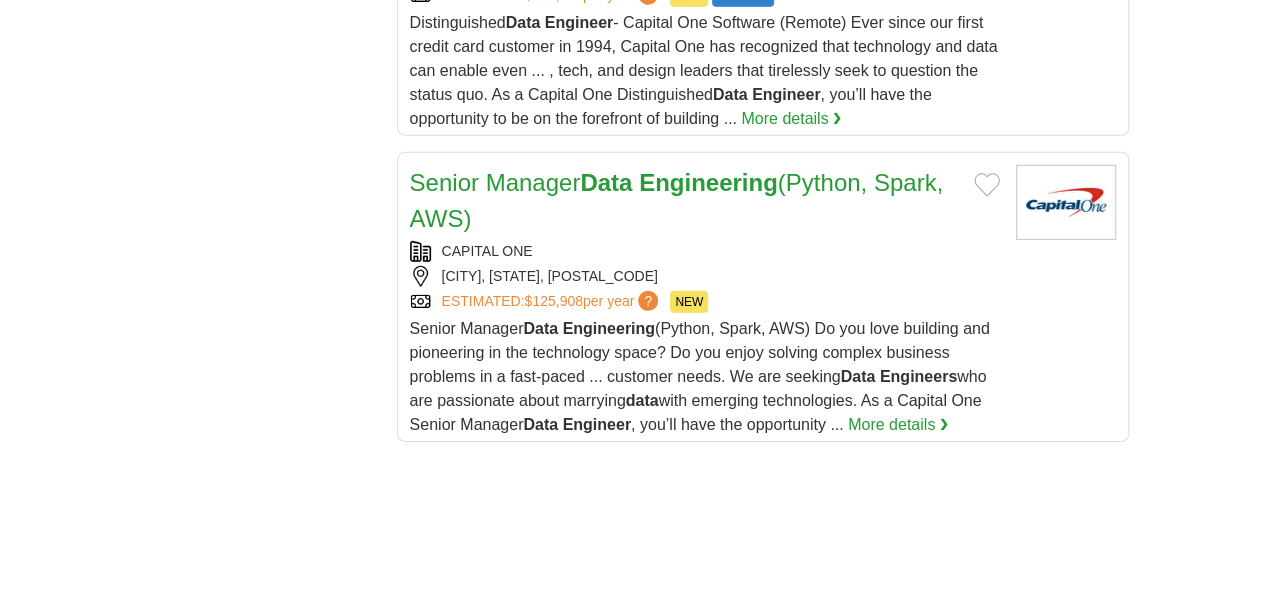 click on "2" at bounding box center (607, 940) 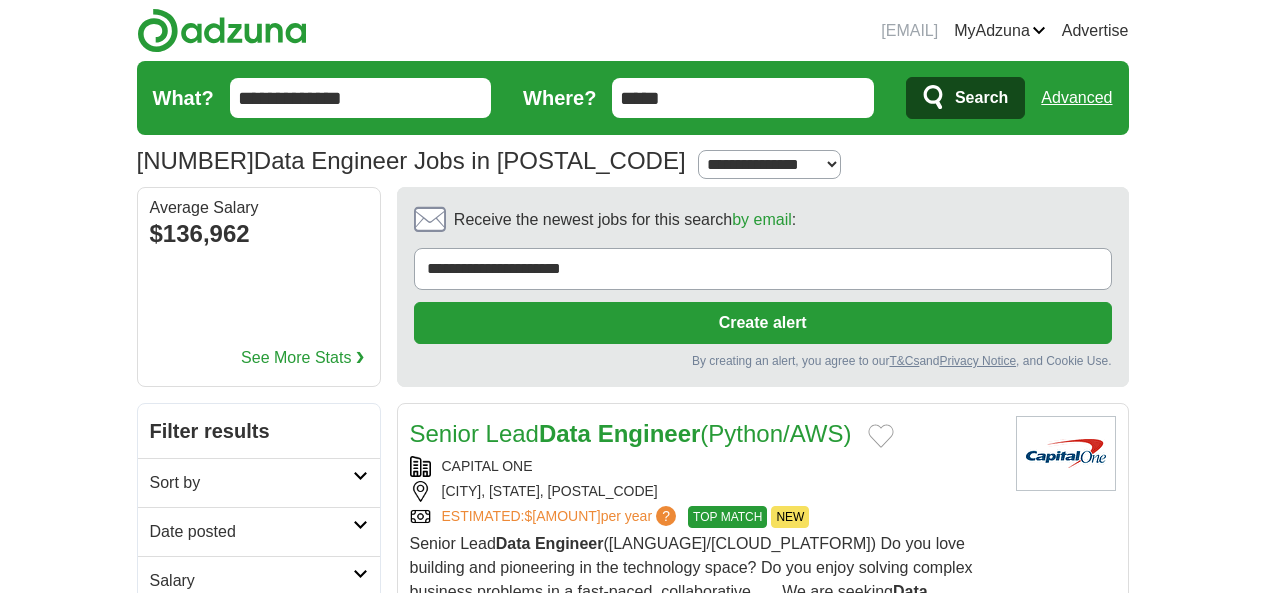 scroll, scrollTop: 0, scrollLeft: 0, axis: both 